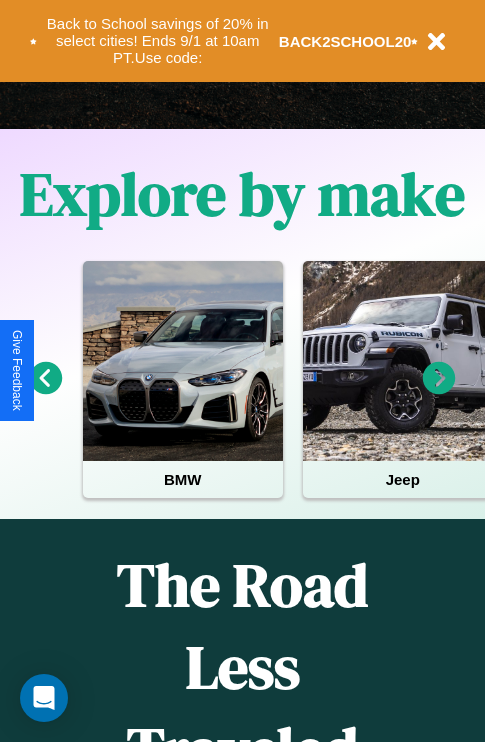 scroll, scrollTop: 2423, scrollLeft: 0, axis: vertical 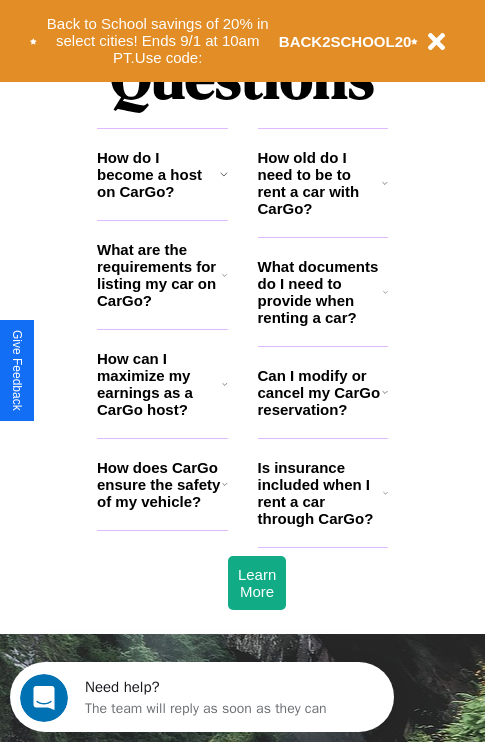 click on "How old do I need to be to rent a car with CarGo?" at bounding box center (320, 183) 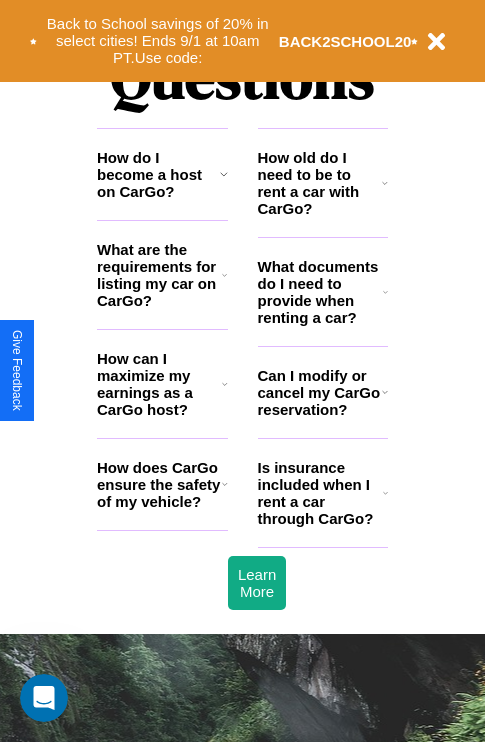 click on "How does CarGo ensure the safety of my vehicle?" at bounding box center [159, 484] 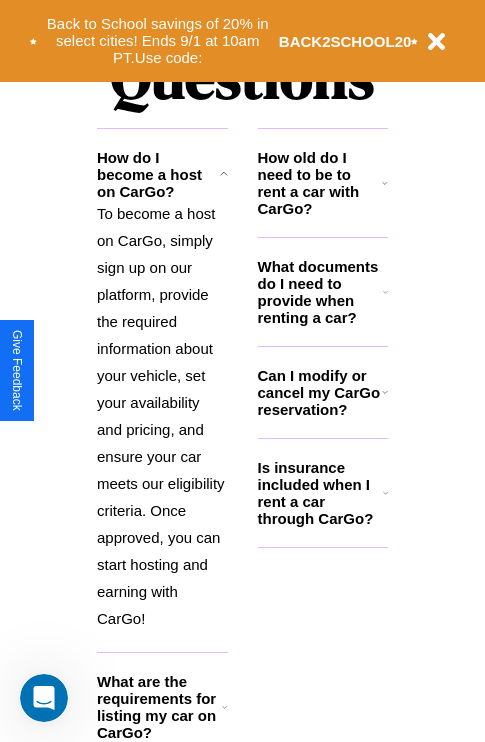 click on "Can I modify or cancel my CarGo reservation?" at bounding box center [320, 392] 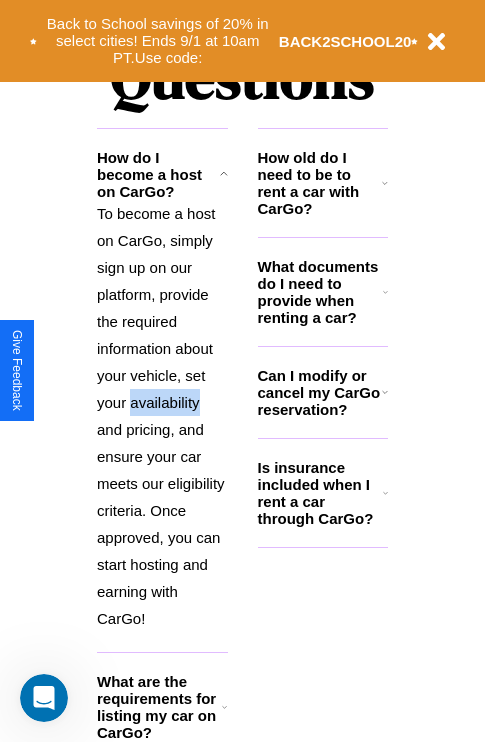 scroll, scrollTop: 2584, scrollLeft: 0, axis: vertical 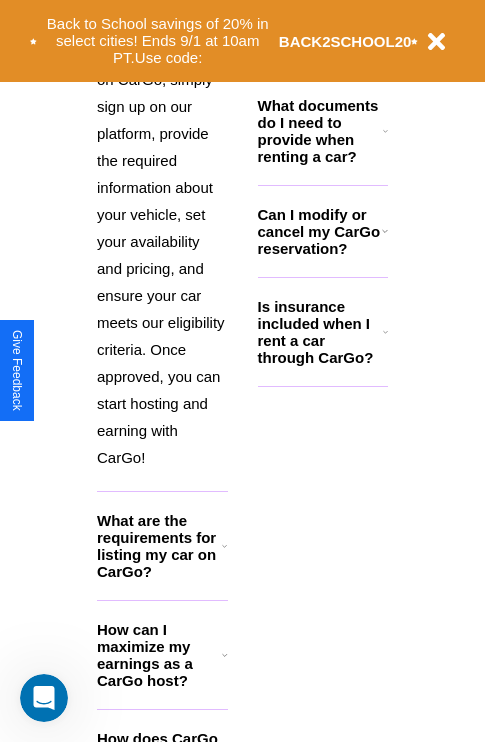 click on "How can I maximize my earnings as a CarGo host?" at bounding box center [159, 655] 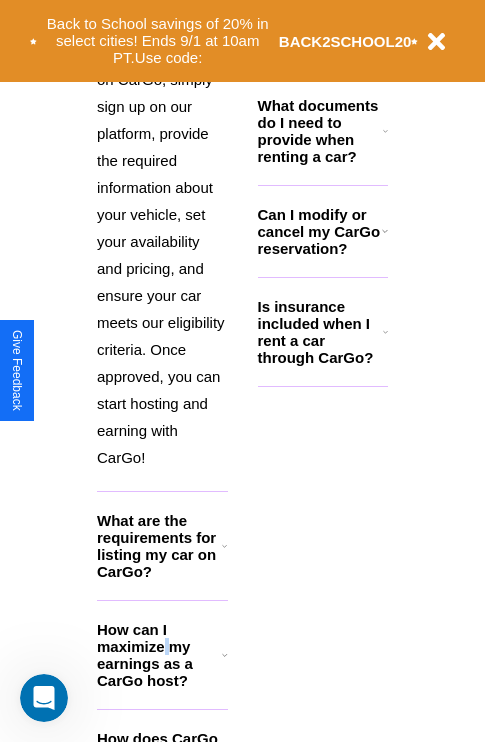 scroll, scrollTop: 308, scrollLeft: 0, axis: vertical 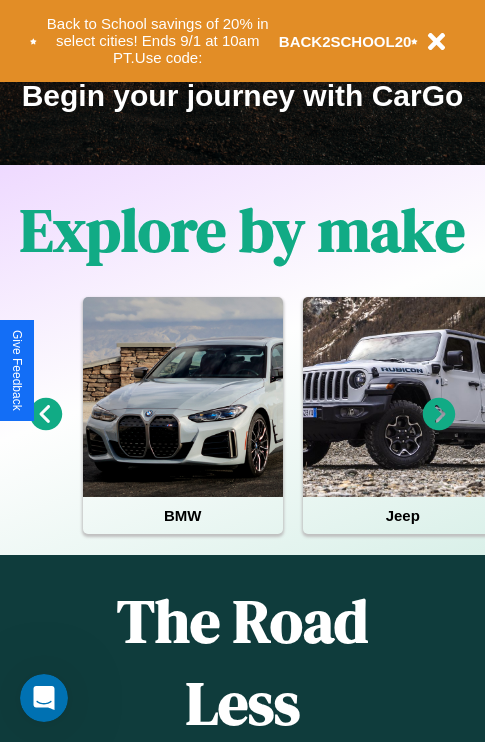 click 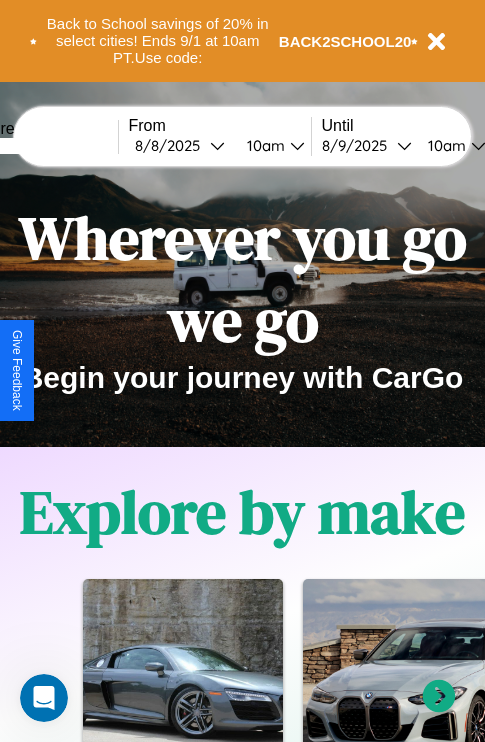 scroll, scrollTop: 0, scrollLeft: 0, axis: both 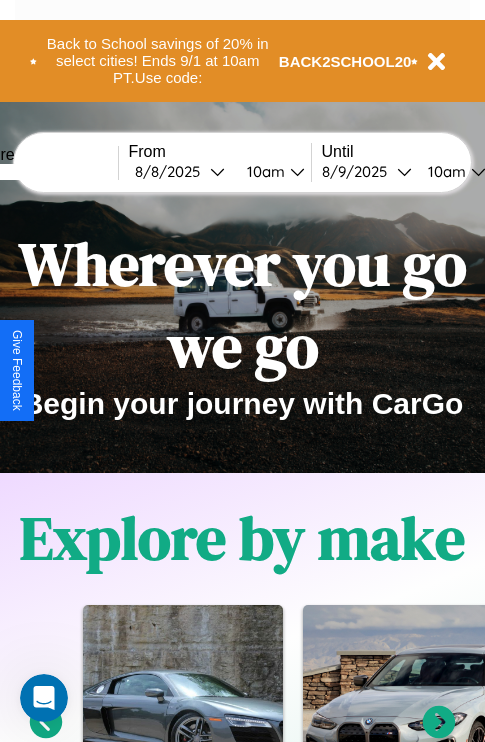 click at bounding box center (43, 172) 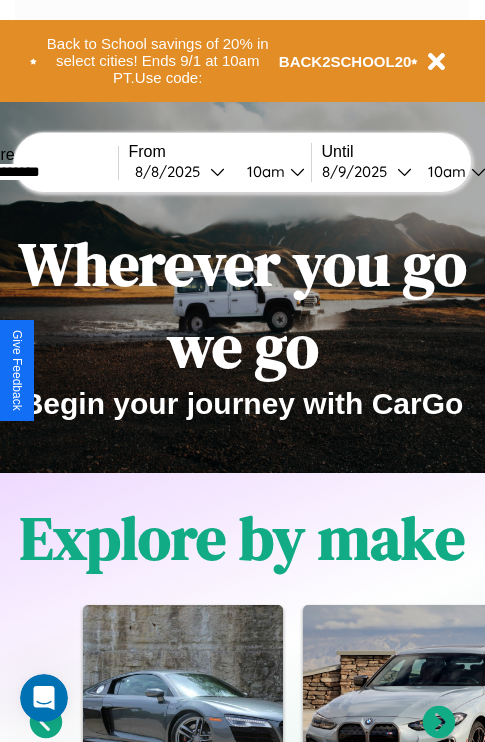 type on "**********" 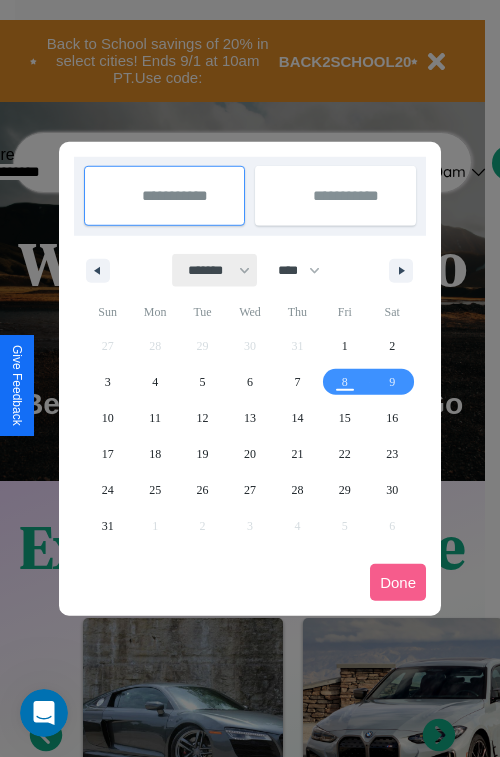 click on "******* ******** ***** ***** *** **** **** ****** ********* ******* ******** ********" at bounding box center [215, 270] 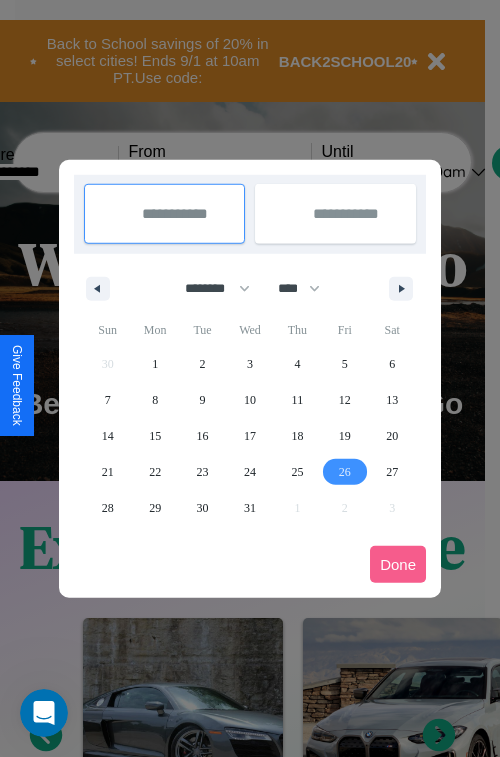 click on "26" at bounding box center (345, 472) 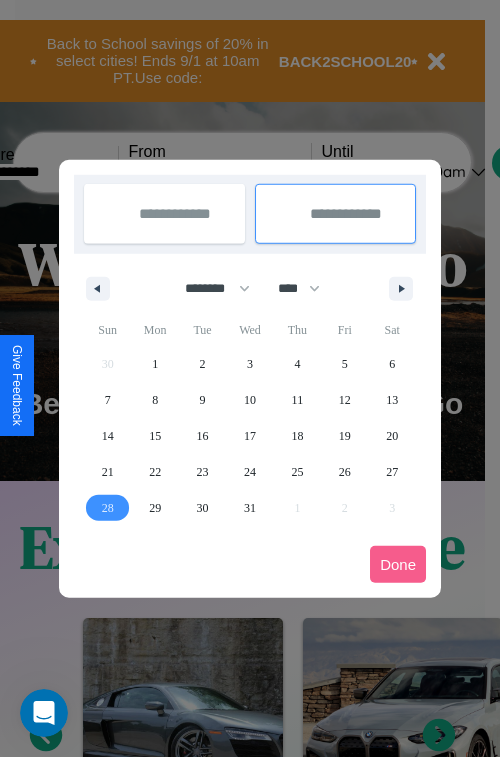 click on "28" at bounding box center [108, 508] 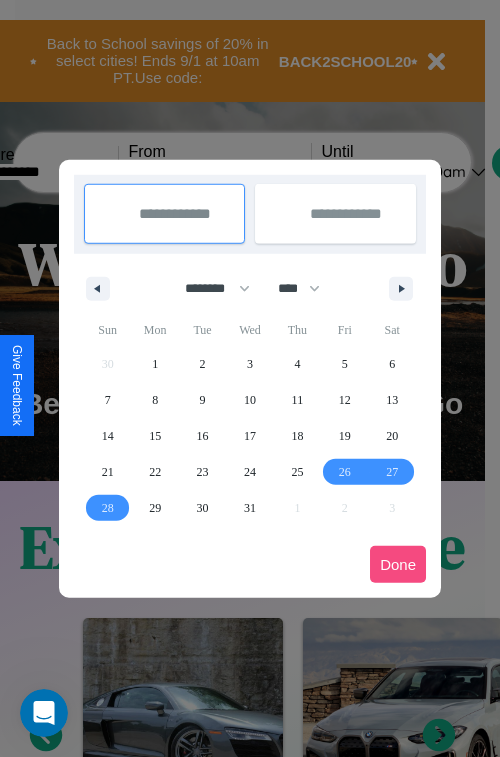 click on "Done" at bounding box center [398, 564] 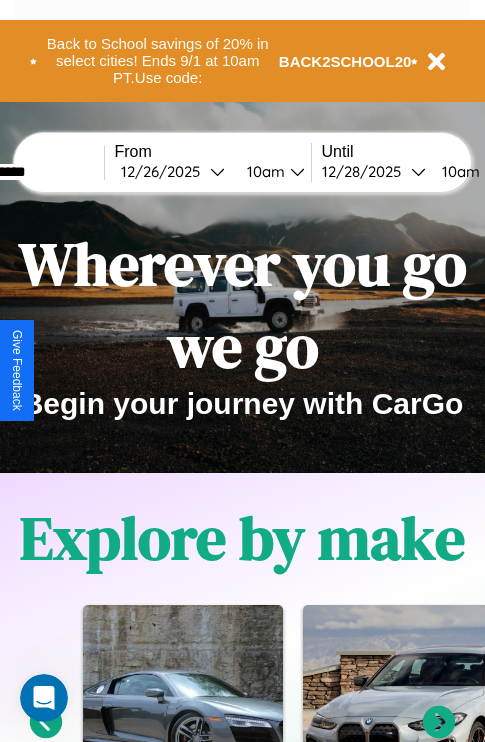 scroll, scrollTop: 0, scrollLeft: 82, axis: horizontal 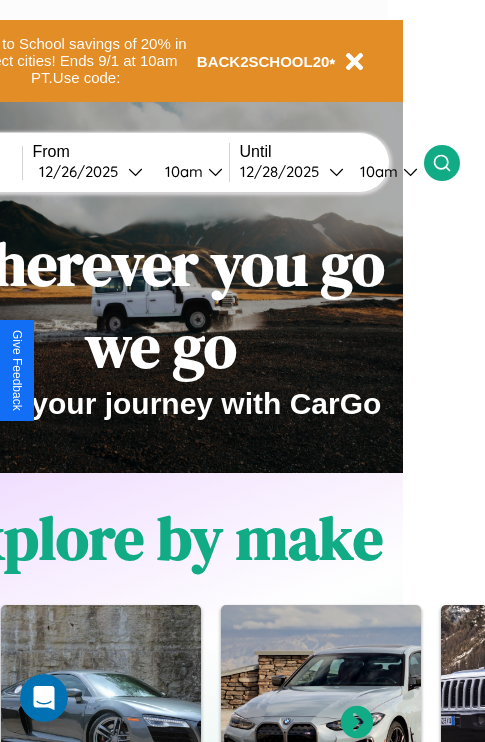 click 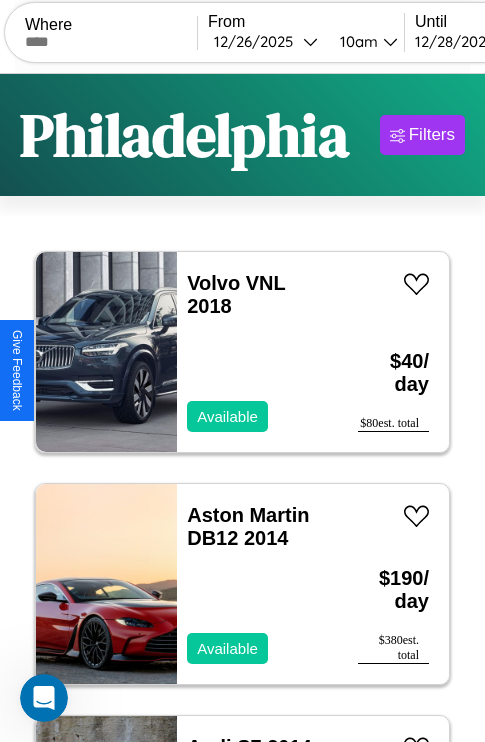 scroll, scrollTop: 95, scrollLeft: 0, axis: vertical 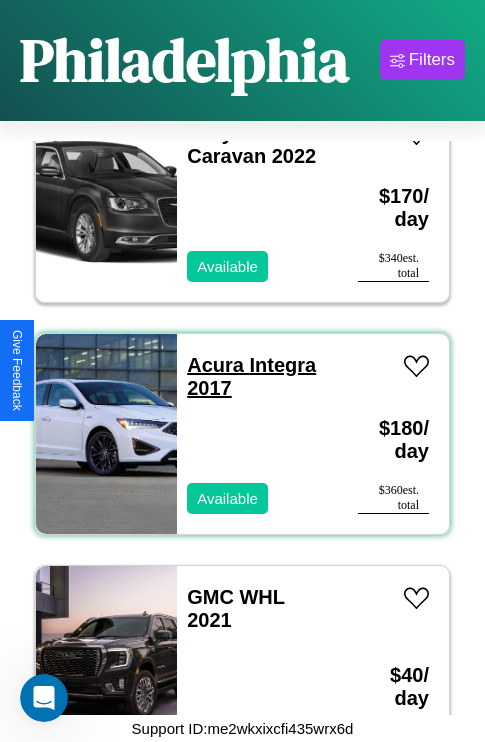 click on "Acura   Integra   2017" at bounding box center (251, 376) 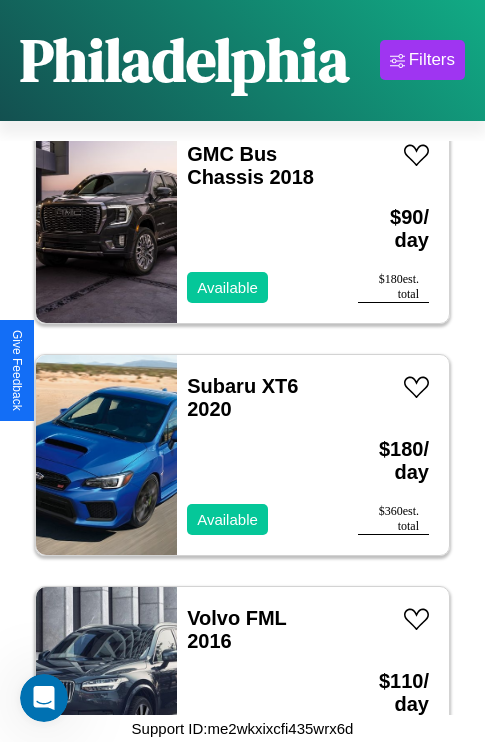 scroll, scrollTop: 6803, scrollLeft: 0, axis: vertical 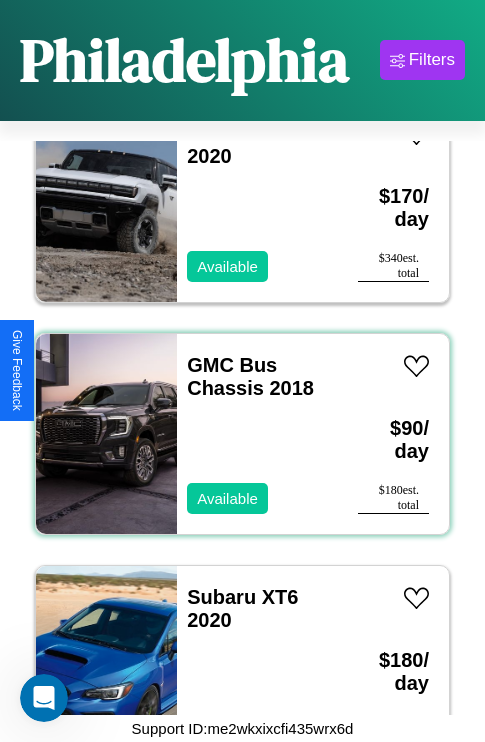 click on "GMC   Bus Chassis   2018 Available" at bounding box center [257, 434] 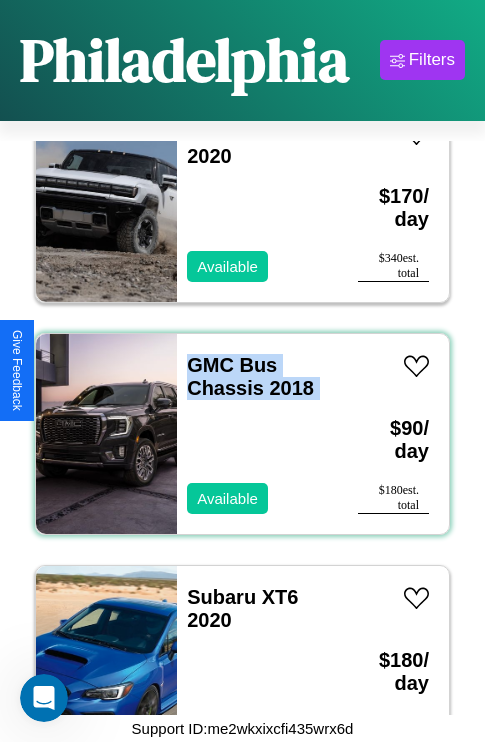 click on "GMC   Bus Chassis   2018 Available" at bounding box center [257, 434] 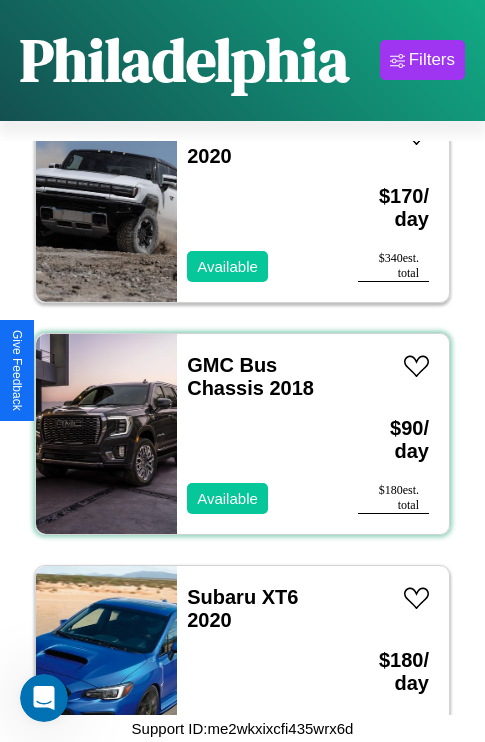 click on "GMC   Bus Chassis   2018 Available" at bounding box center (257, 434) 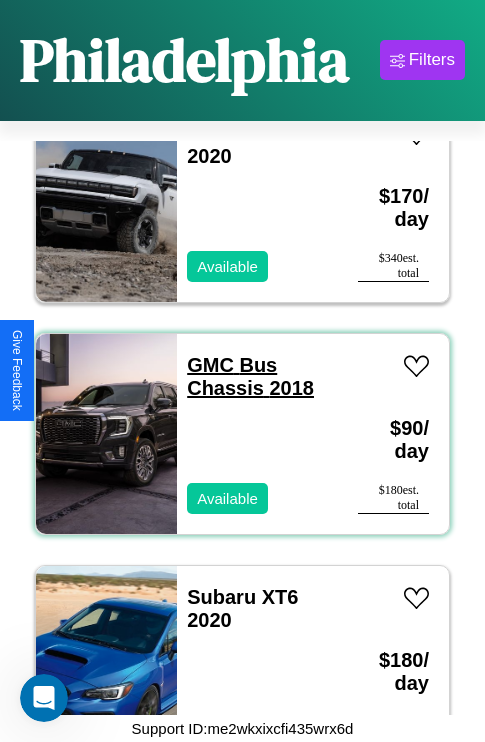 click on "GMC   Bus Chassis   2018" at bounding box center (250, 376) 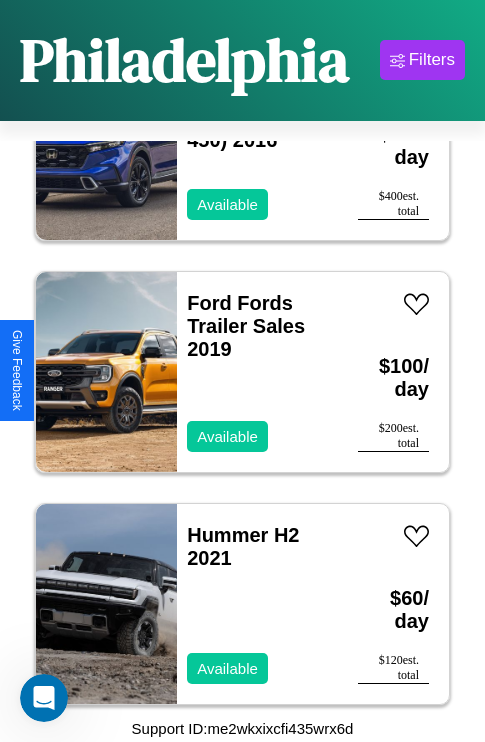 scroll, scrollTop: 3323, scrollLeft: 0, axis: vertical 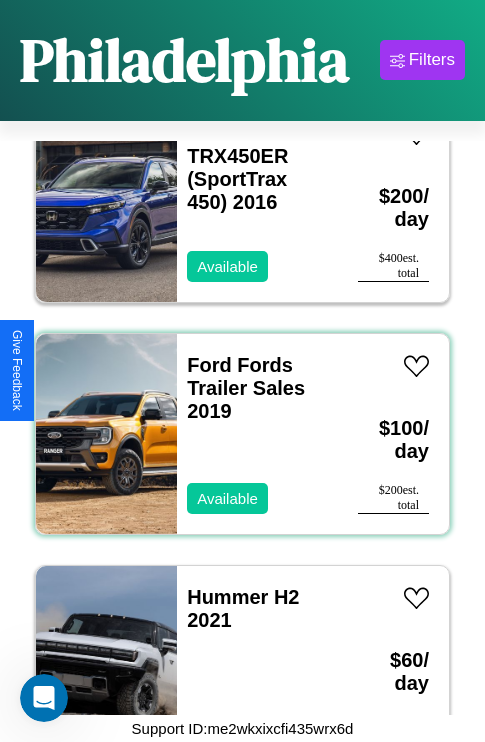 click on "Ford   Fords Trailer Sales   2019 Available" at bounding box center [257, 434] 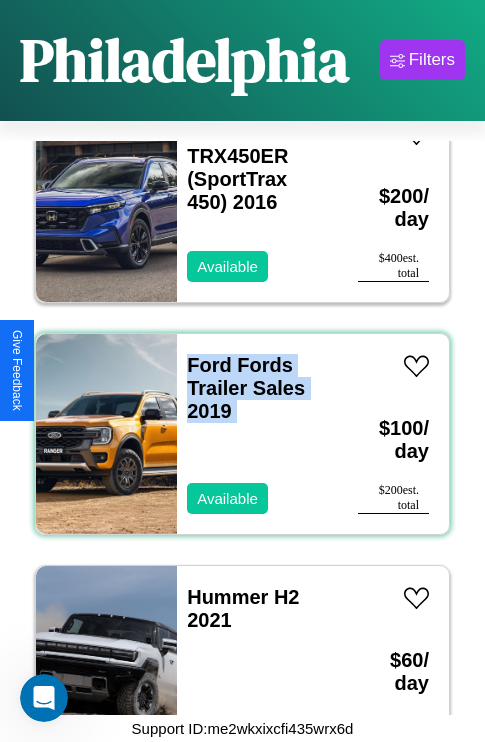 click on "Ford   Fords Trailer Sales   2019 Available" at bounding box center (257, 434) 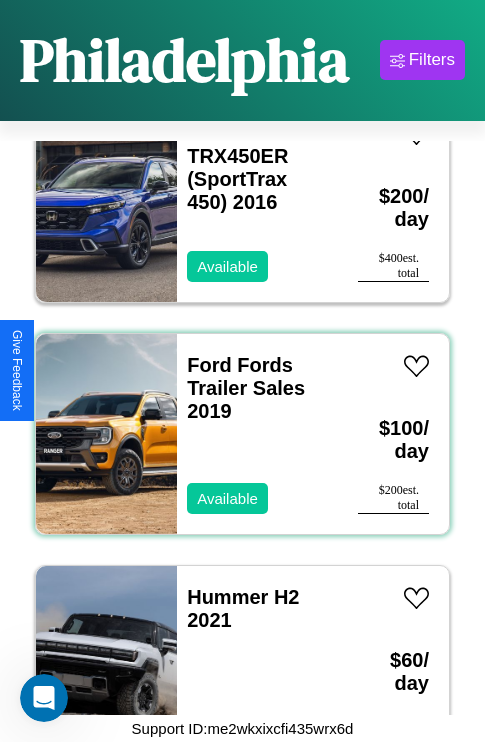 click on "Ford   Fords Trailer Sales   2019 Available" at bounding box center (257, 434) 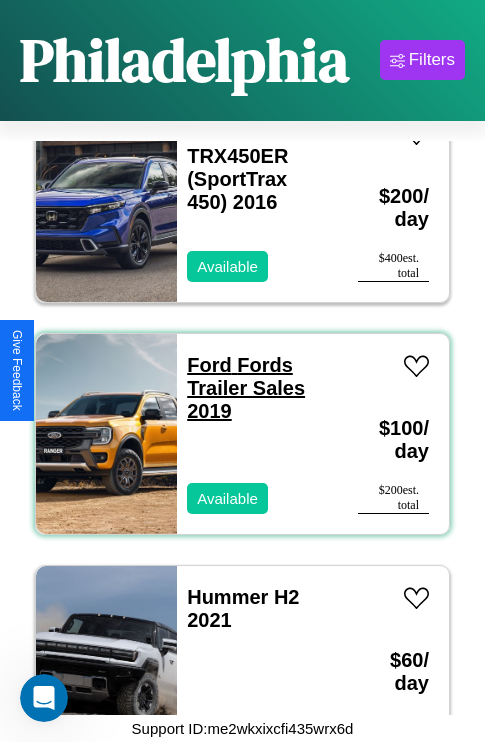 click on "Ford   Fords Trailer Sales   2019" at bounding box center [246, 388] 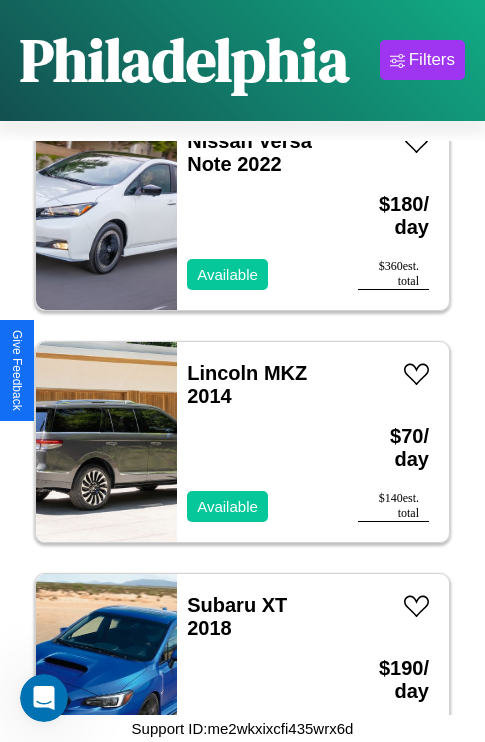 scroll, scrollTop: 4483, scrollLeft: 0, axis: vertical 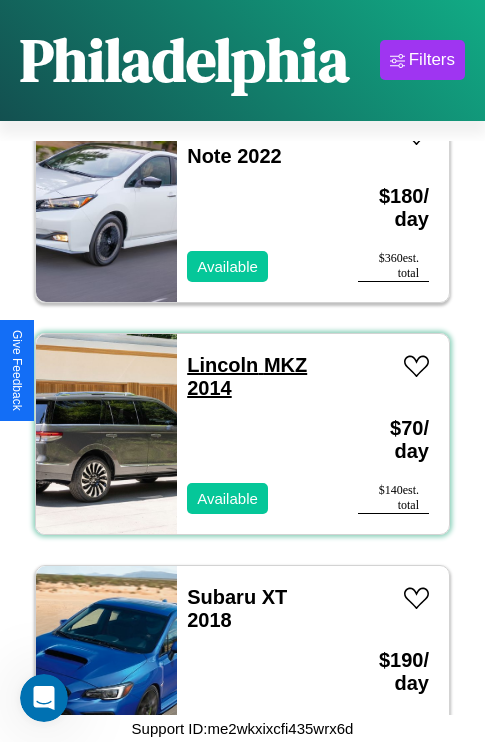 click on "Lincoln   MKZ   2014" at bounding box center [247, 376] 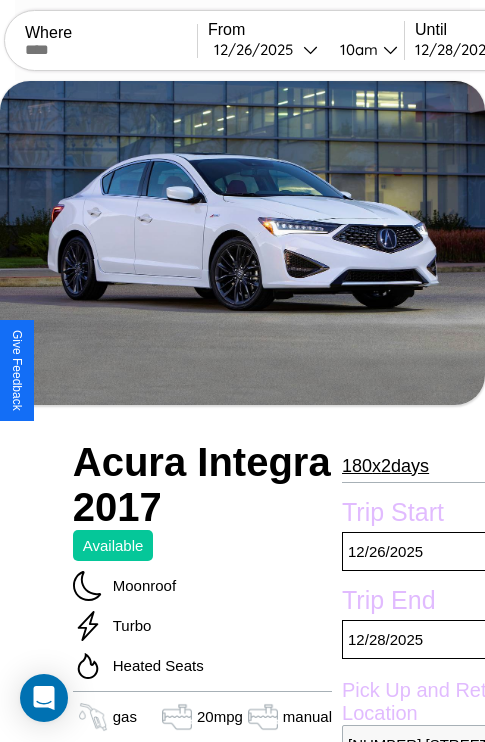 scroll, scrollTop: 486, scrollLeft: 68, axis: both 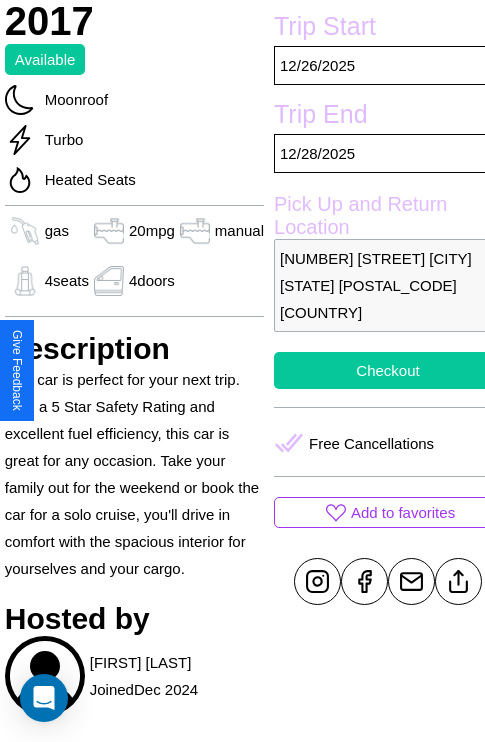 click on "Checkout" at bounding box center [388, 370] 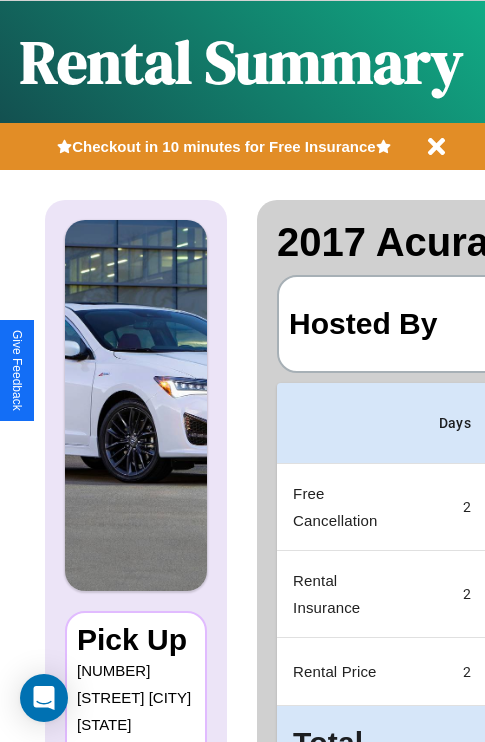 scroll, scrollTop: 0, scrollLeft: 397, axis: horizontal 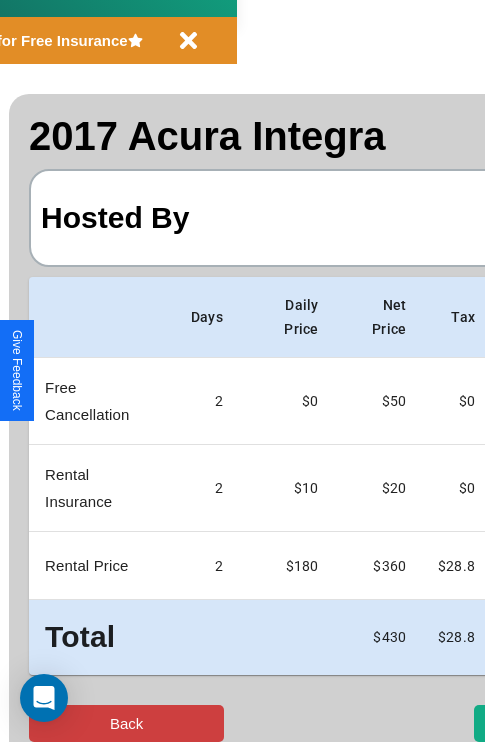 click on "Back" at bounding box center (126, 723) 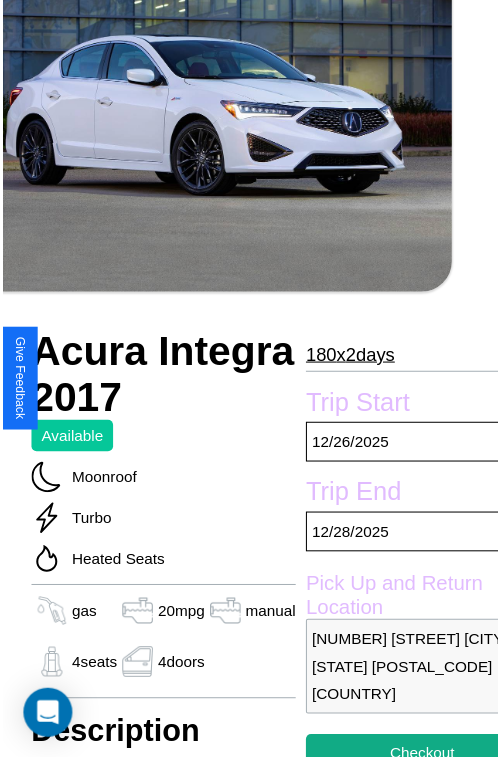 scroll, scrollTop: 181, scrollLeft: 68, axis: both 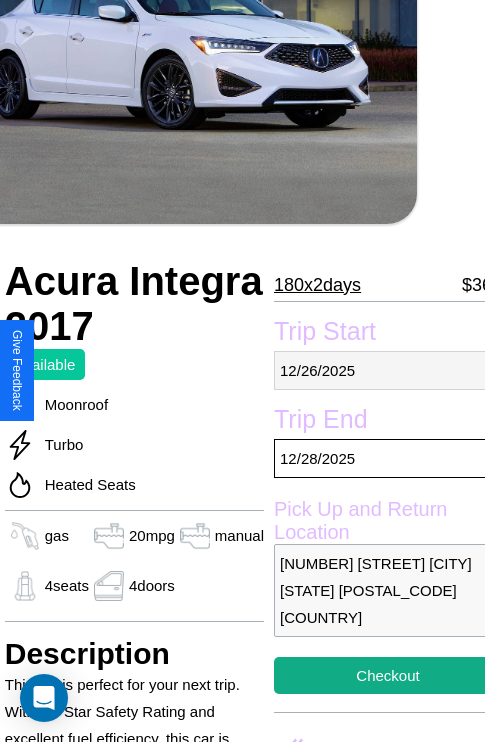 click on "[DATE]" at bounding box center [388, 370] 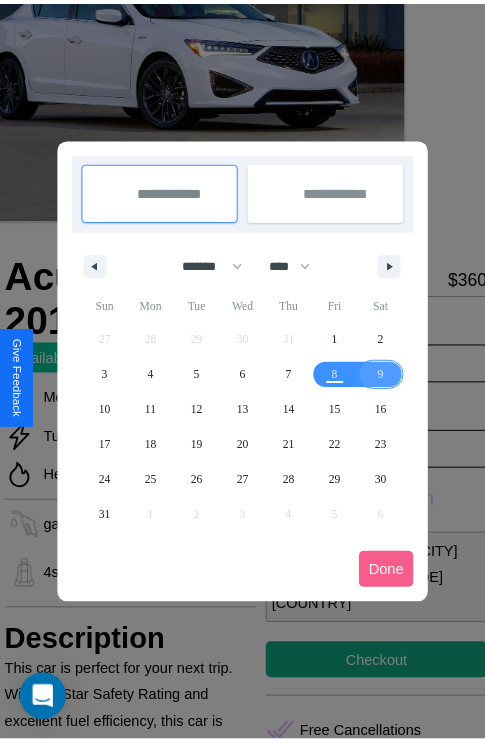 scroll, scrollTop: 0, scrollLeft: 68, axis: horizontal 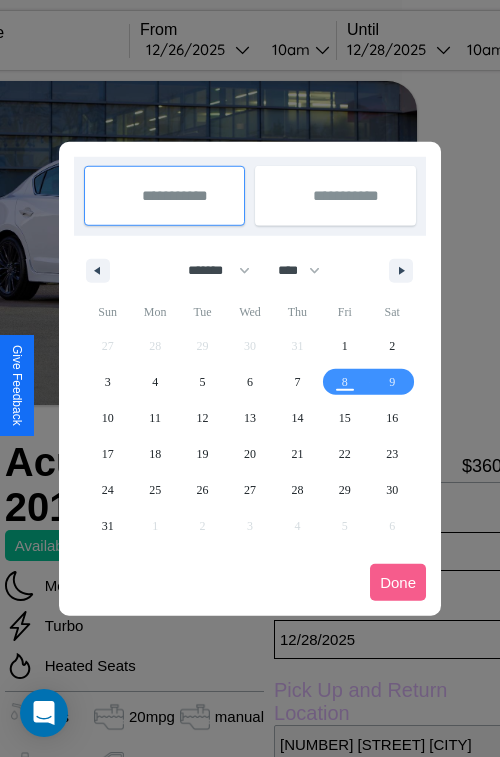 click at bounding box center (250, 378) 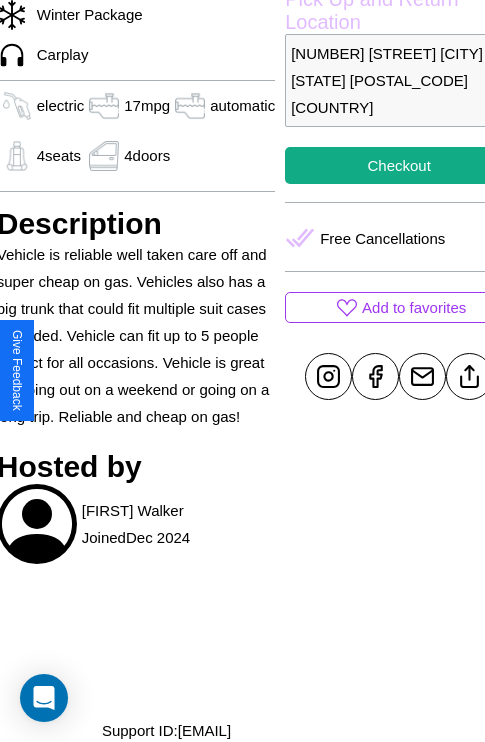 scroll, scrollTop: 732, scrollLeft: 76, axis: both 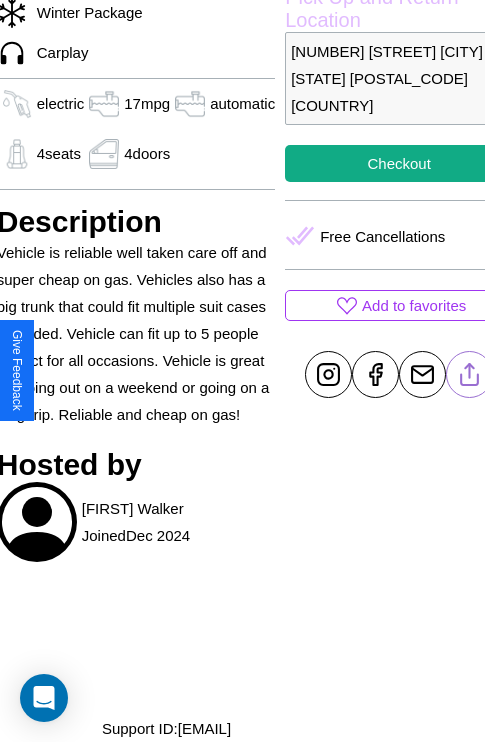 click 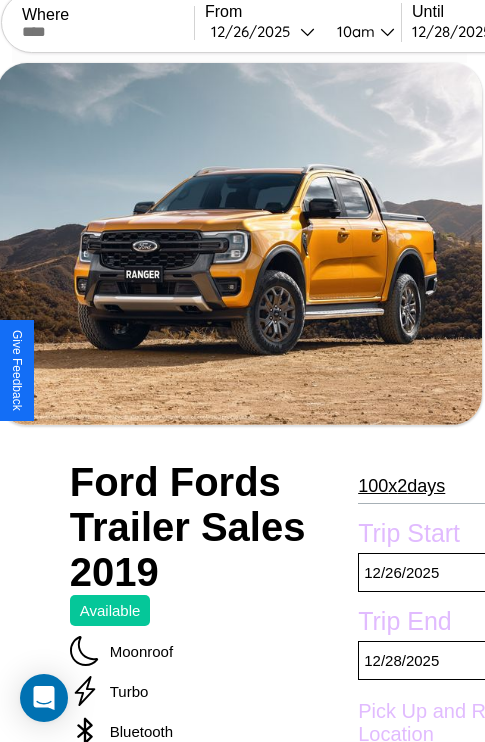 scroll, scrollTop: 524, scrollLeft: 96, axis: both 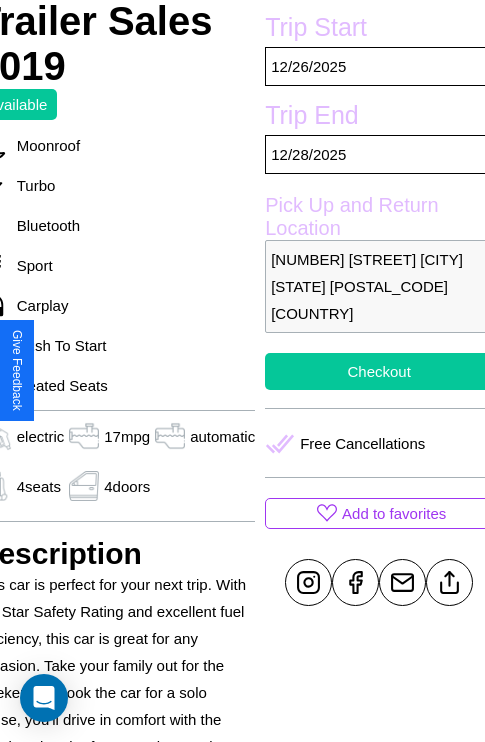 click on "Checkout" at bounding box center (379, 371) 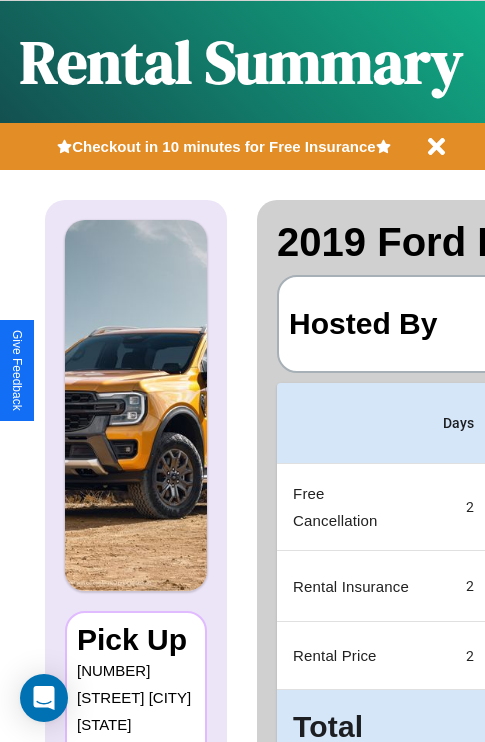 scroll, scrollTop: 0, scrollLeft: 397, axis: horizontal 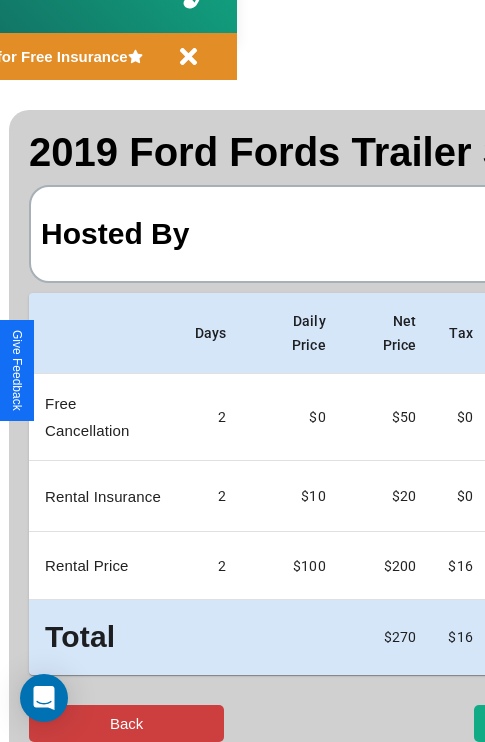click on "Back" at bounding box center (126, 723) 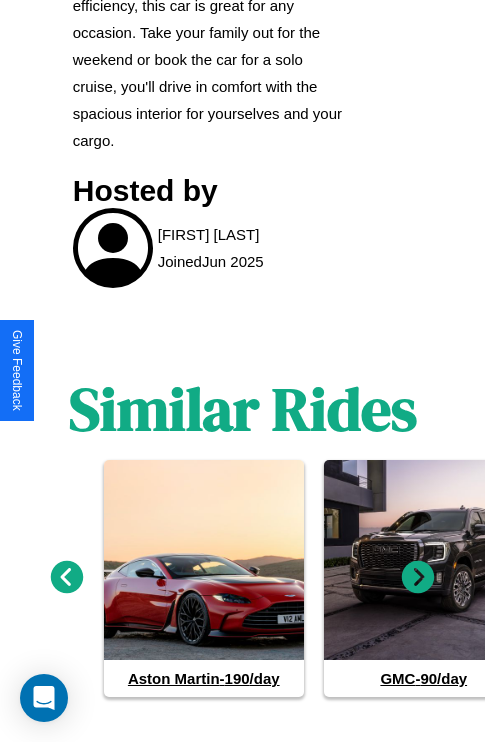 scroll, scrollTop: 1179, scrollLeft: 0, axis: vertical 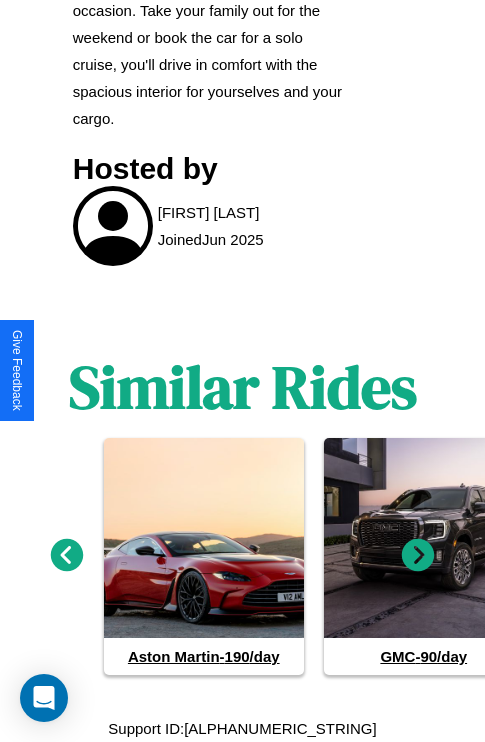 click 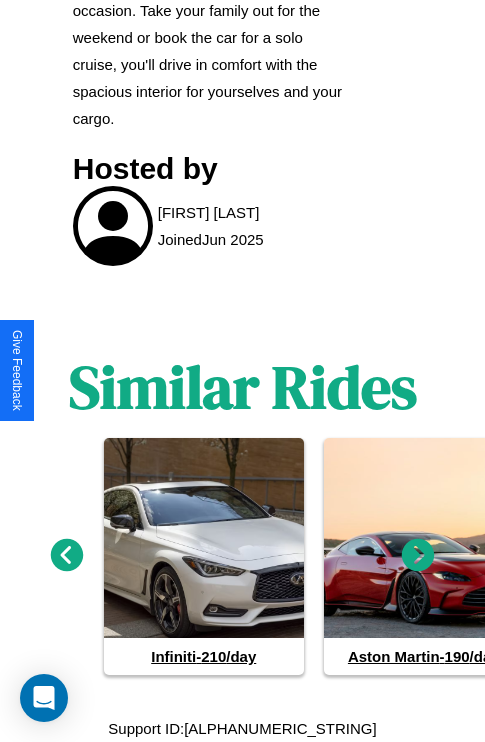 click 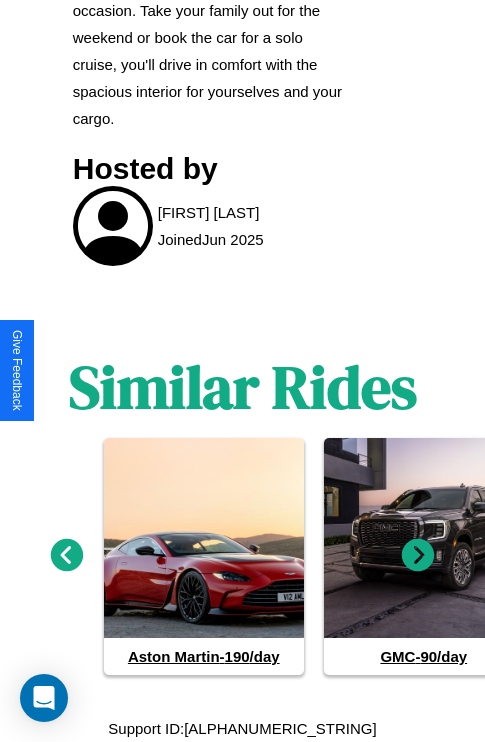 click 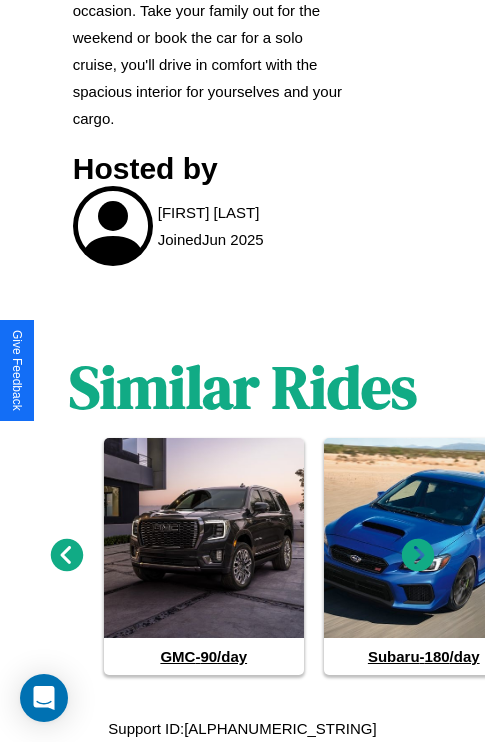 click 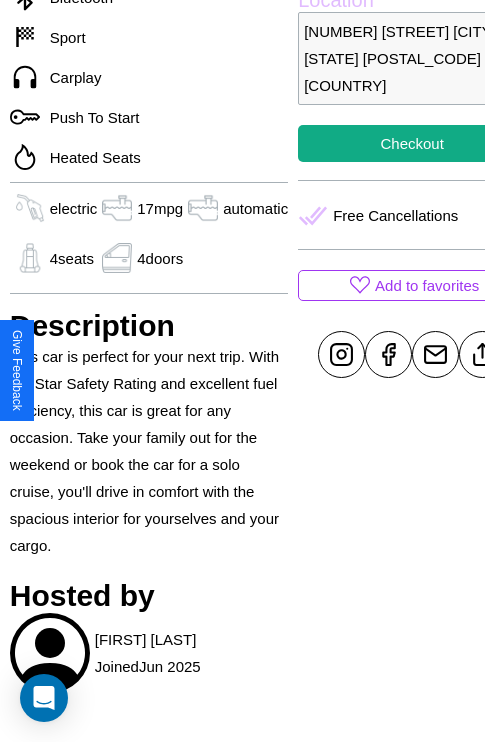 scroll, scrollTop: 735, scrollLeft: 76, axis: both 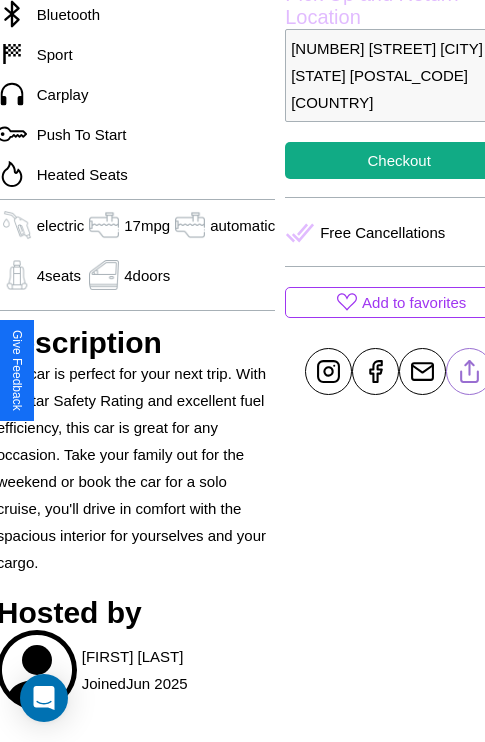 click 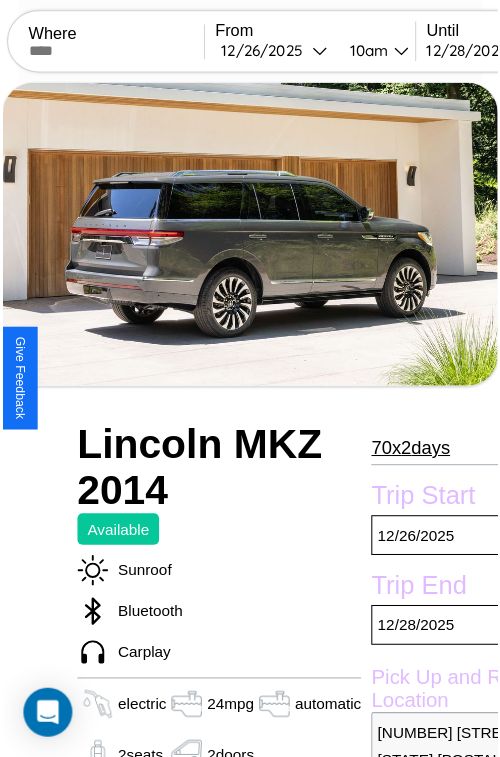 scroll, scrollTop: 154, scrollLeft: 96, axis: both 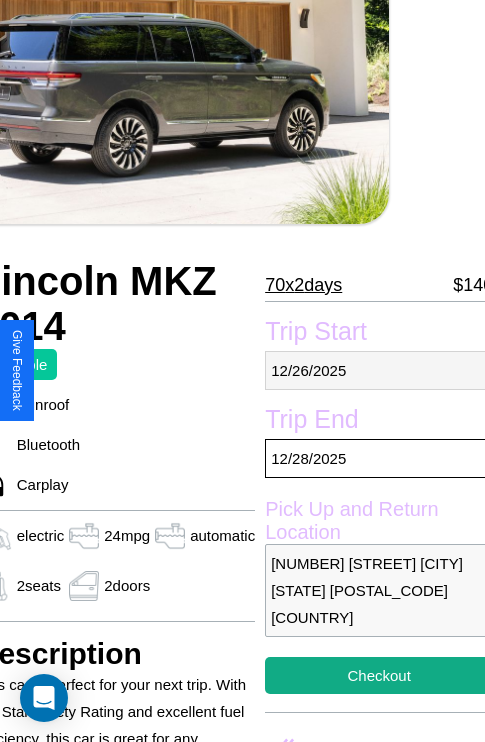 click on "[DATE]" at bounding box center [379, 370] 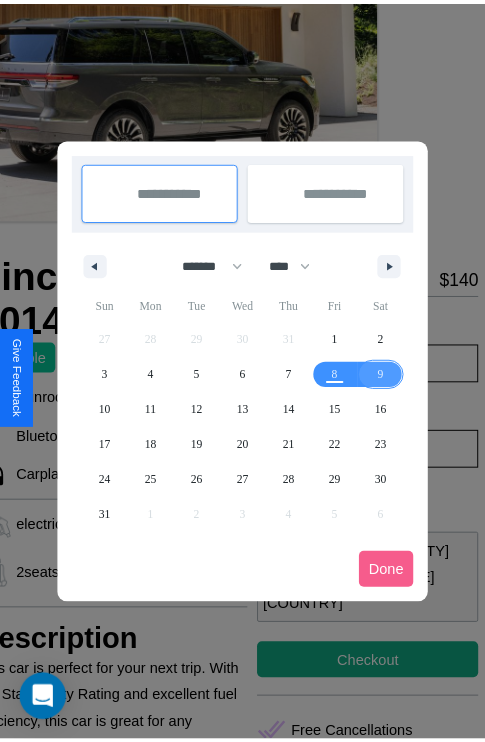 scroll, scrollTop: 0, scrollLeft: 96, axis: horizontal 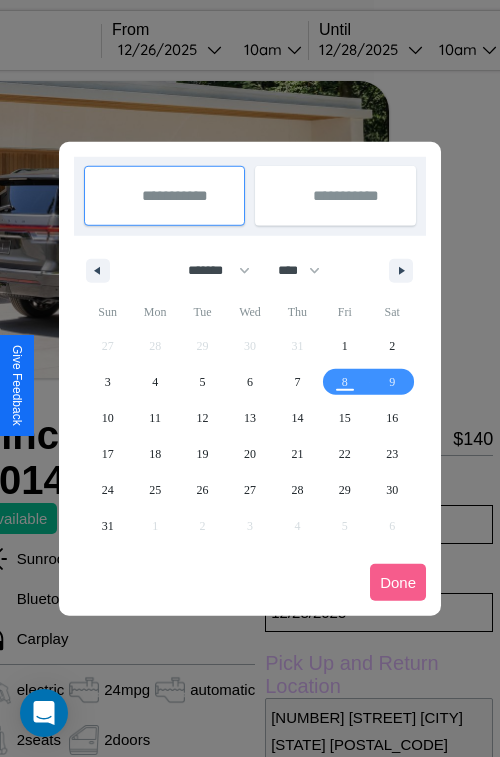 click at bounding box center (250, 378) 